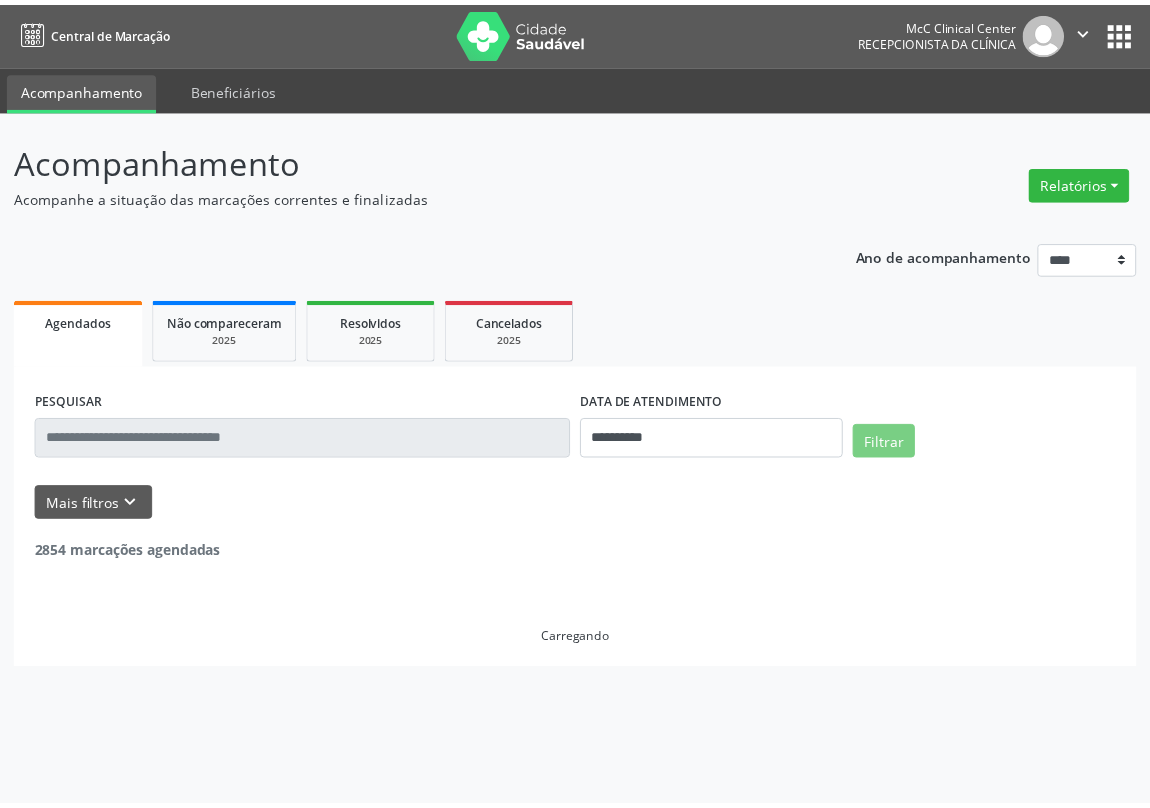 scroll, scrollTop: 0, scrollLeft: 0, axis: both 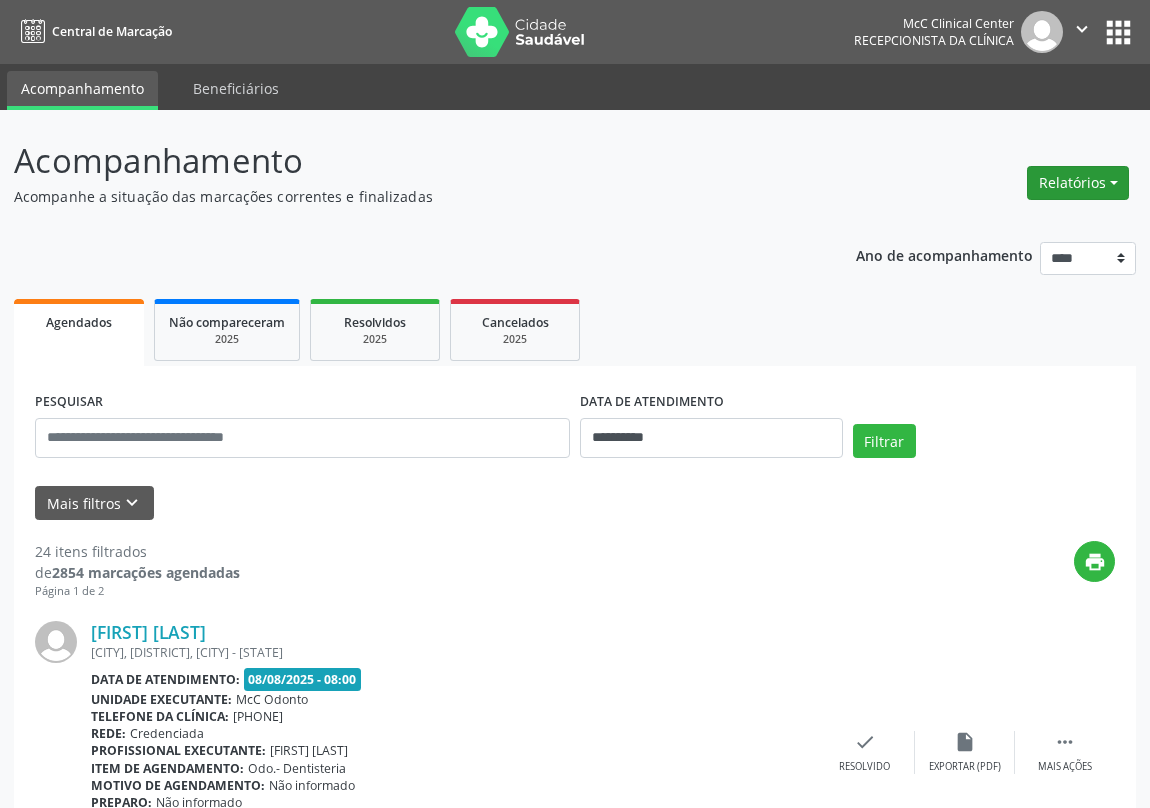 click on "Relatórios" at bounding box center (1078, 183) 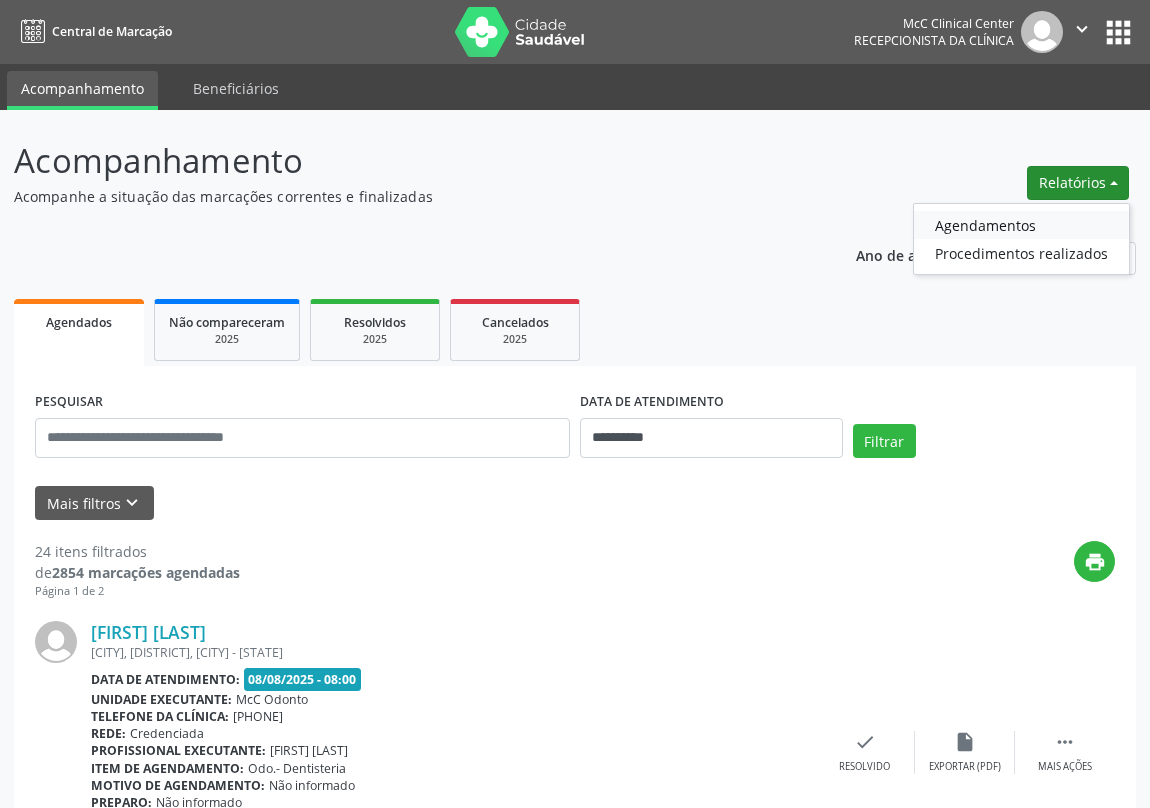 click on "Agendamentos" at bounding box center (1021, 225) 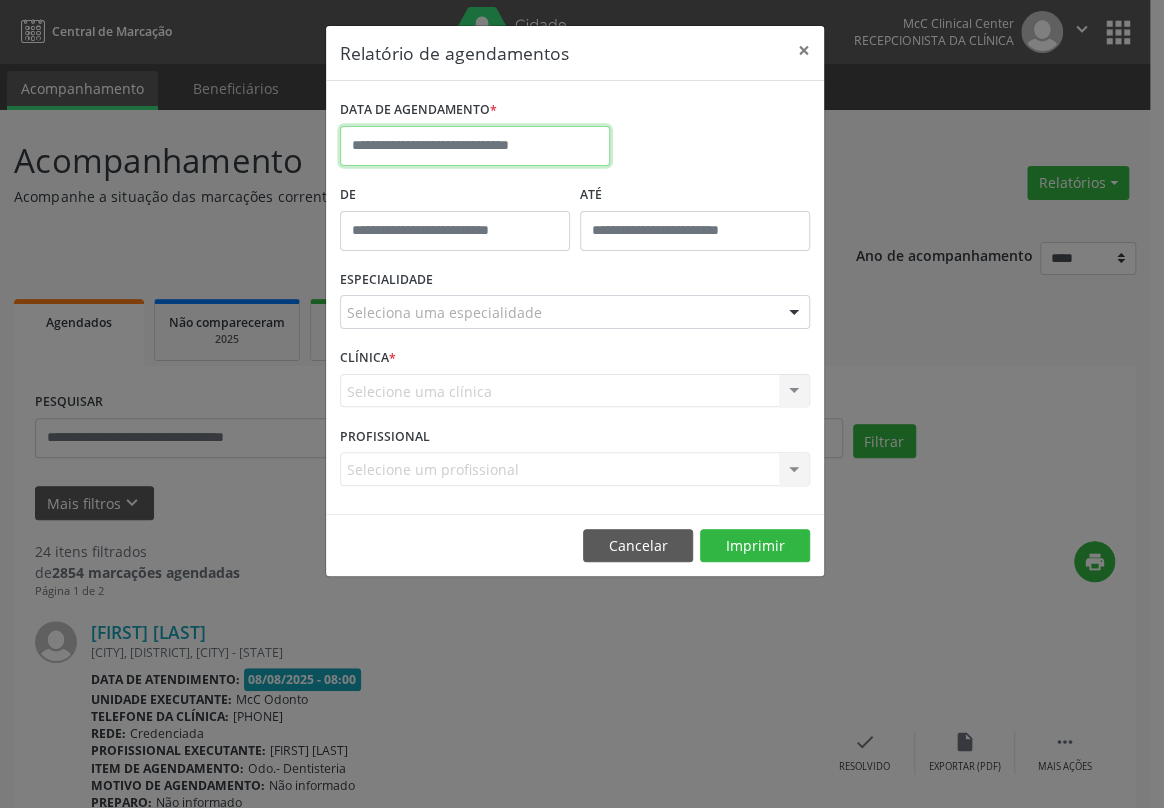 click at bounding box center (475, 146) 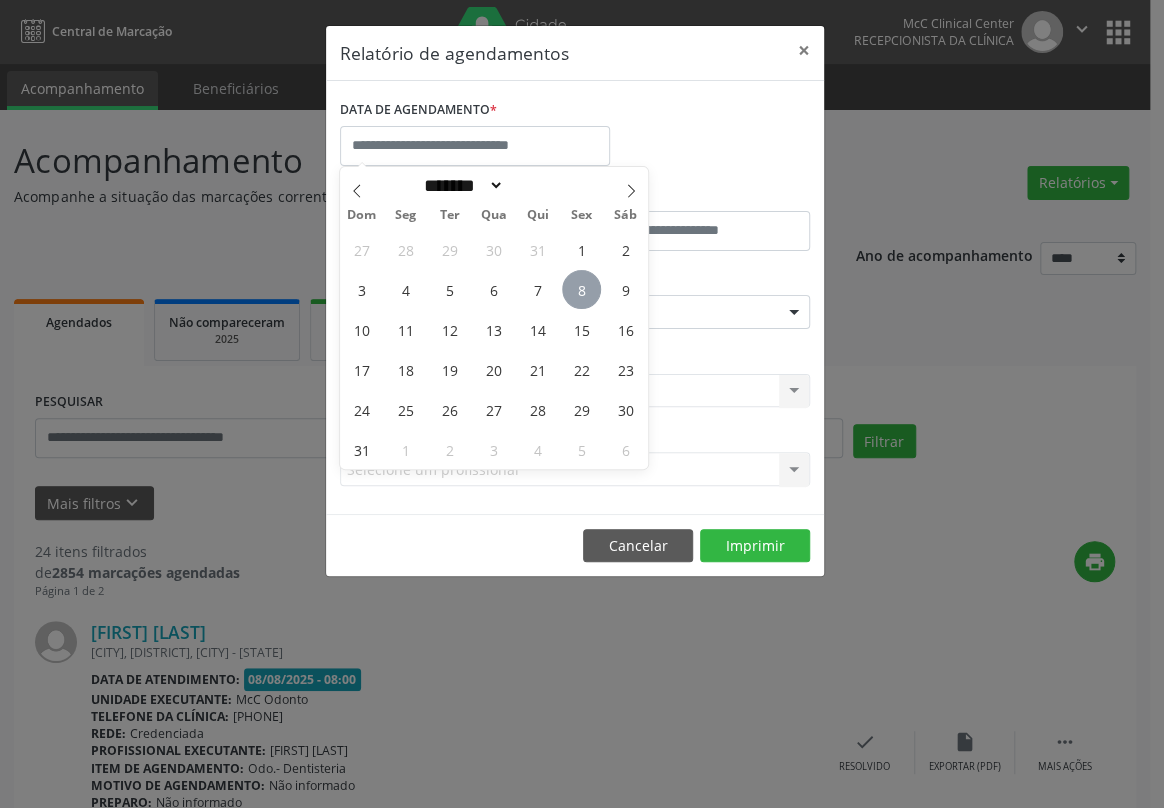 click on "8" at bounding box center [581, 289] 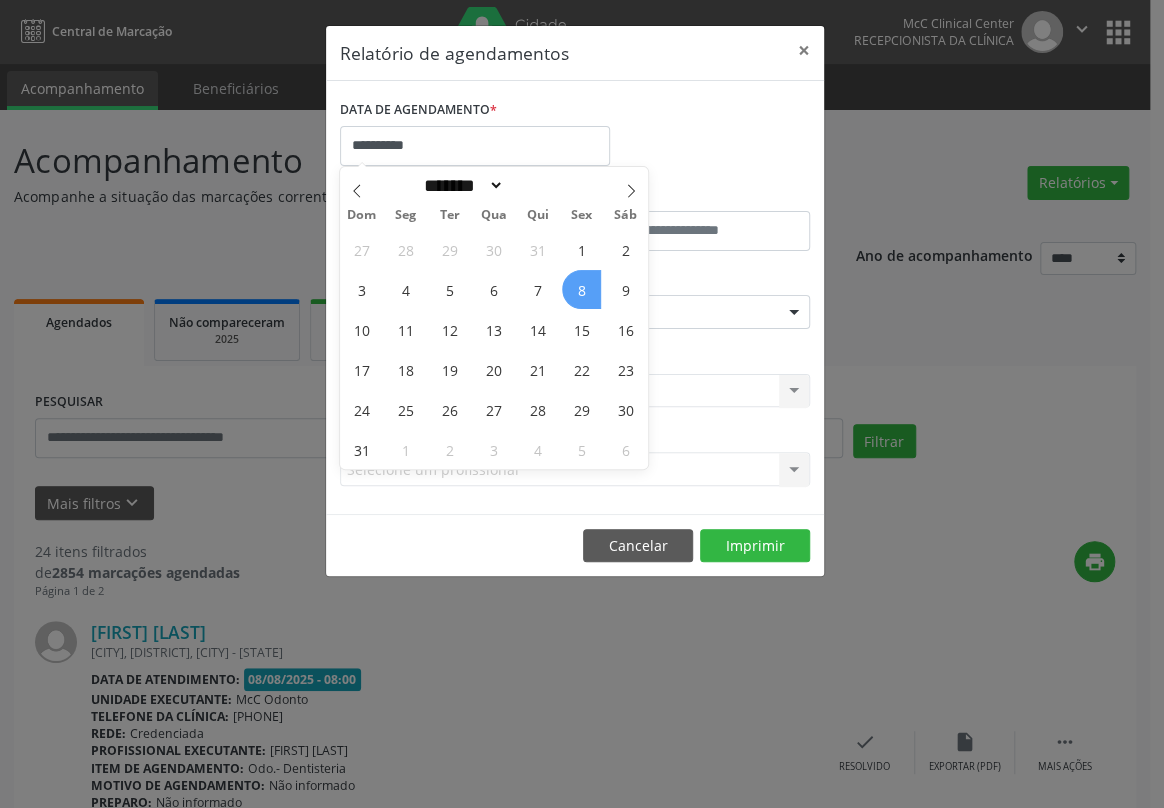 click on "8" at bounding box center [581, 289] 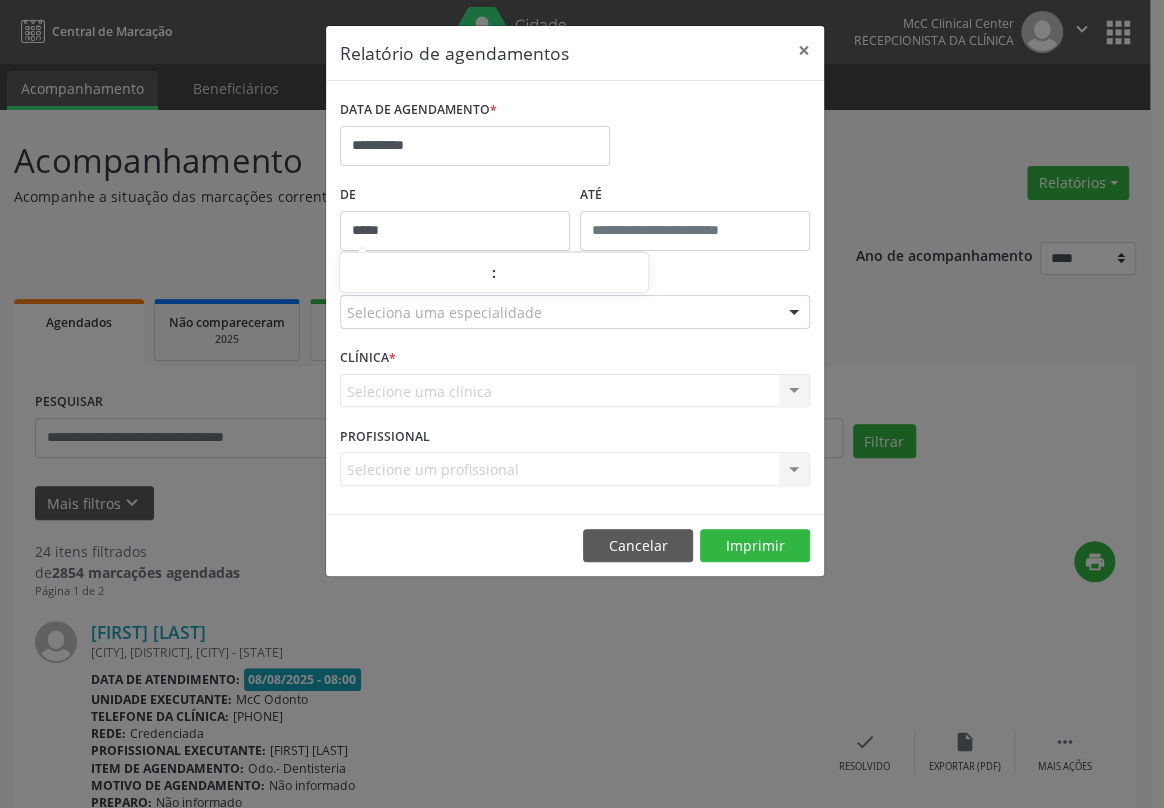 click on "*****" at bounding box center (455, 231) 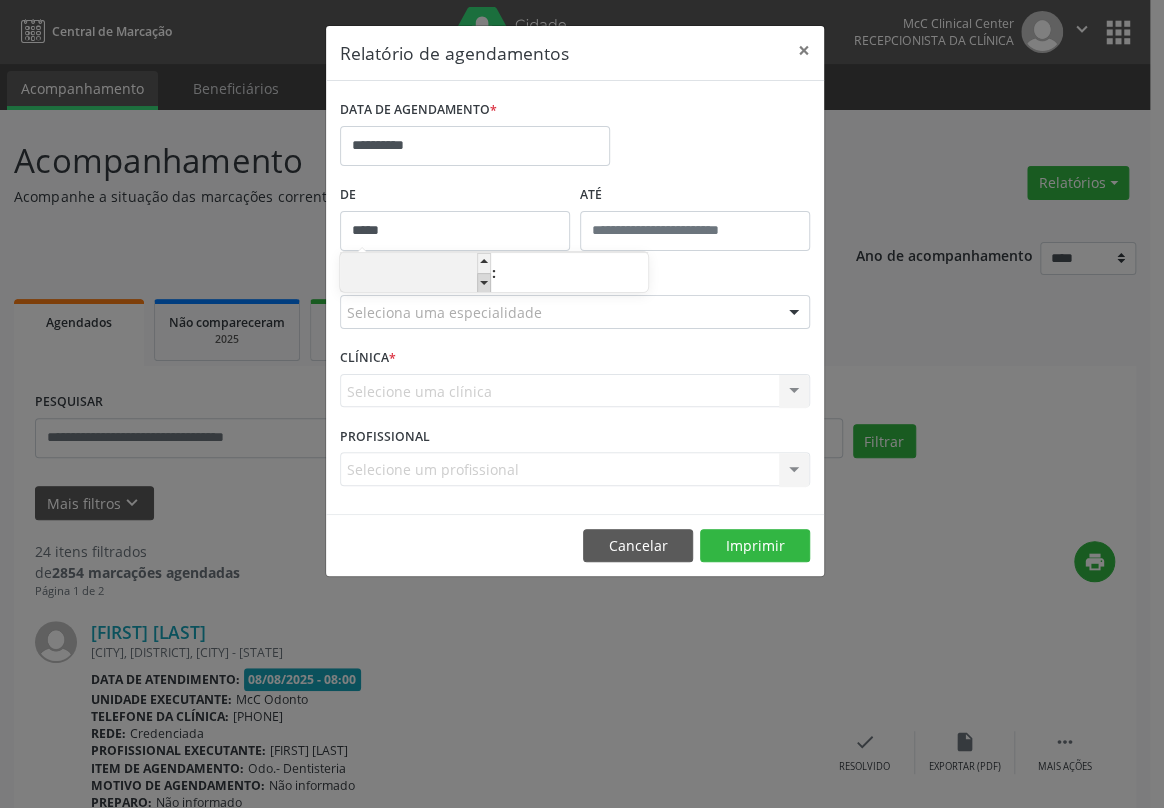 click at bounding box center (484, 283) 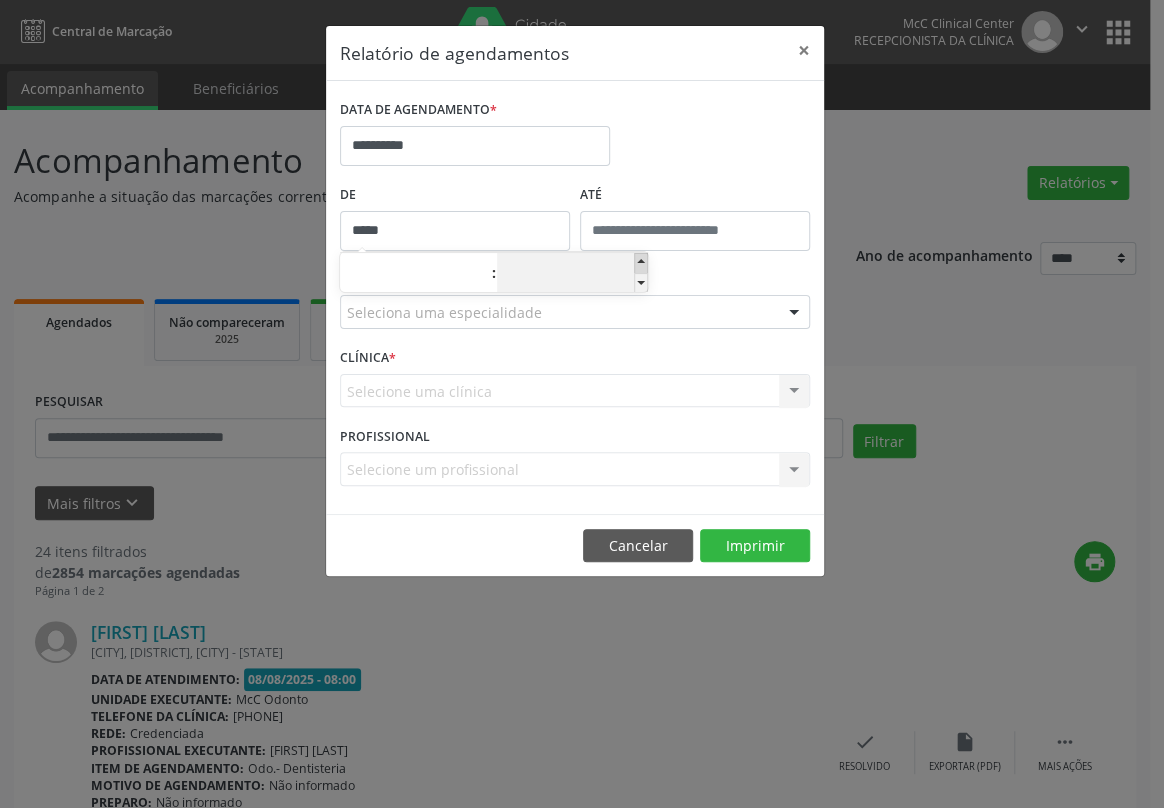 click at bounding box center (641, 263) 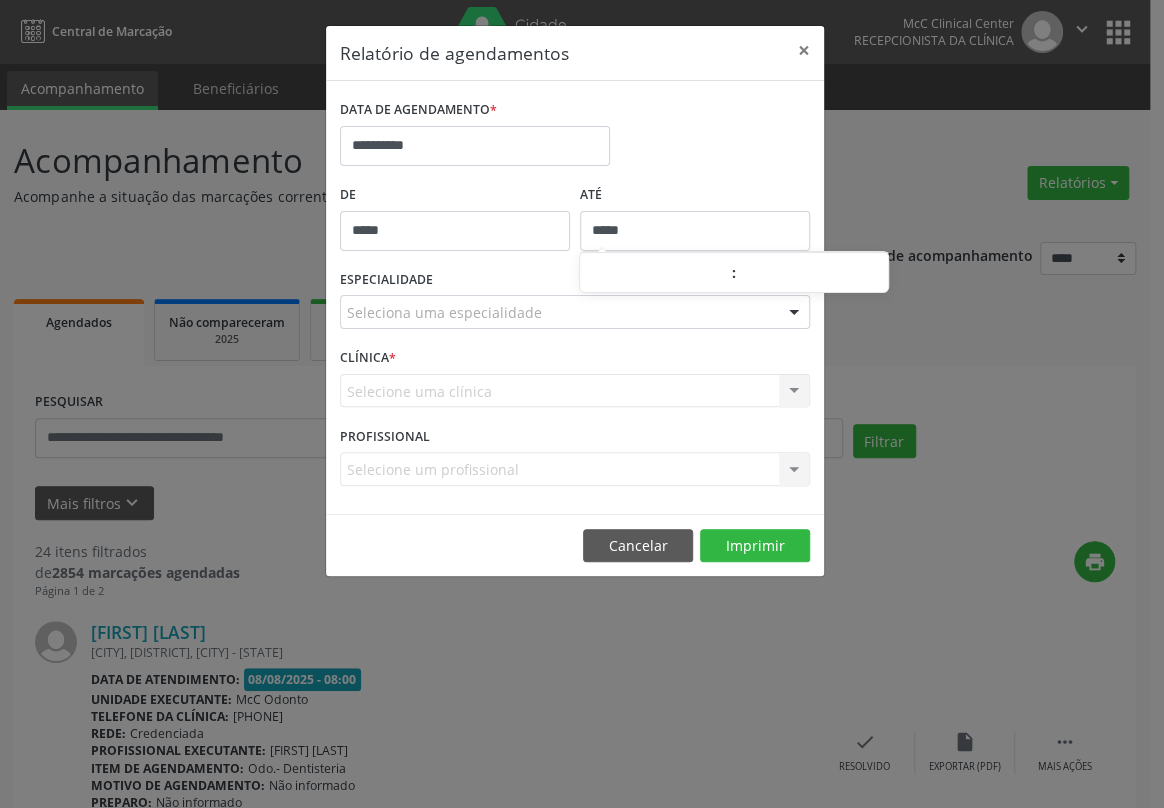 click on "*****" at bounding box center [695, 231] 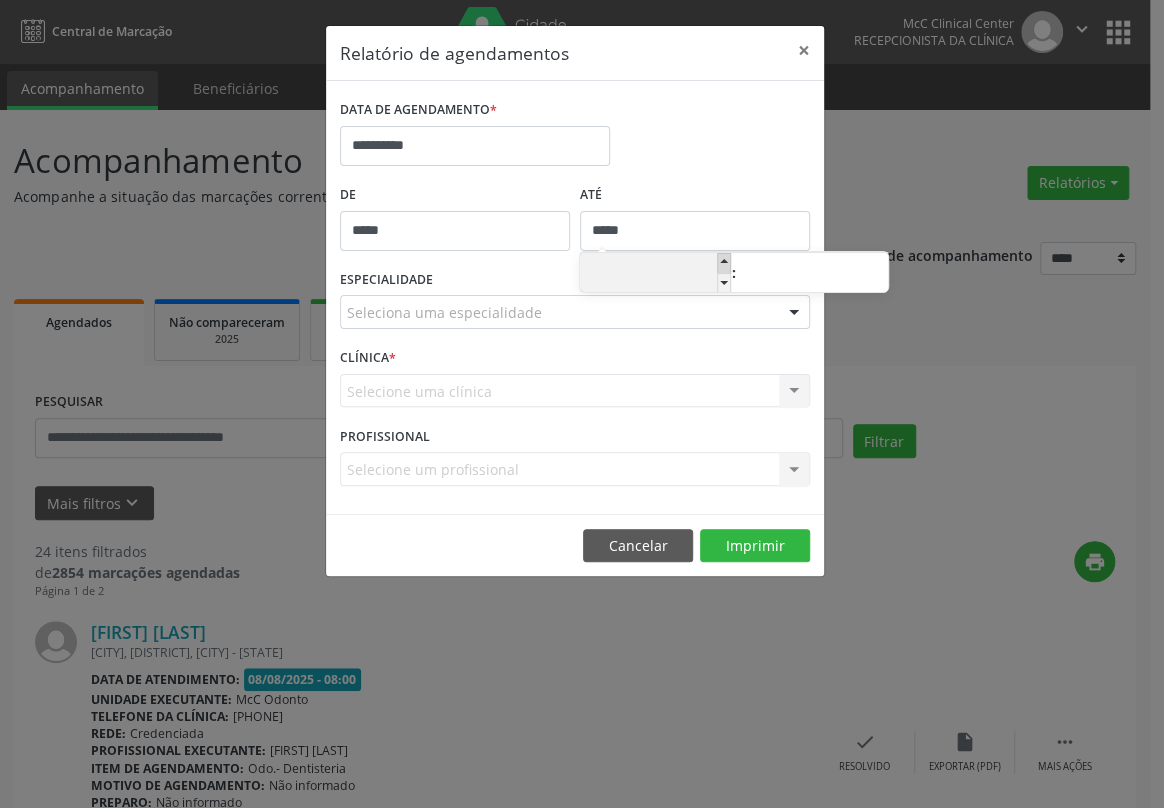 click at bounding box center (724, 263) 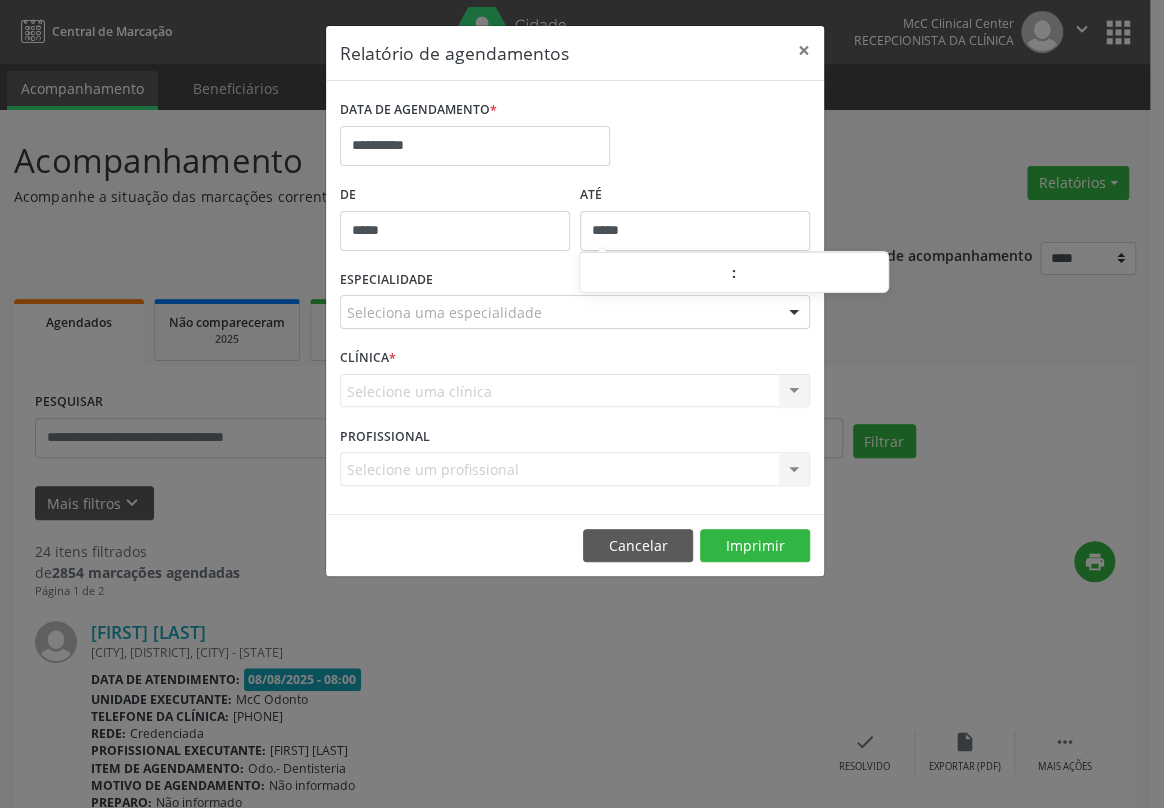 click on "*****" at bounding box center [695, 231] 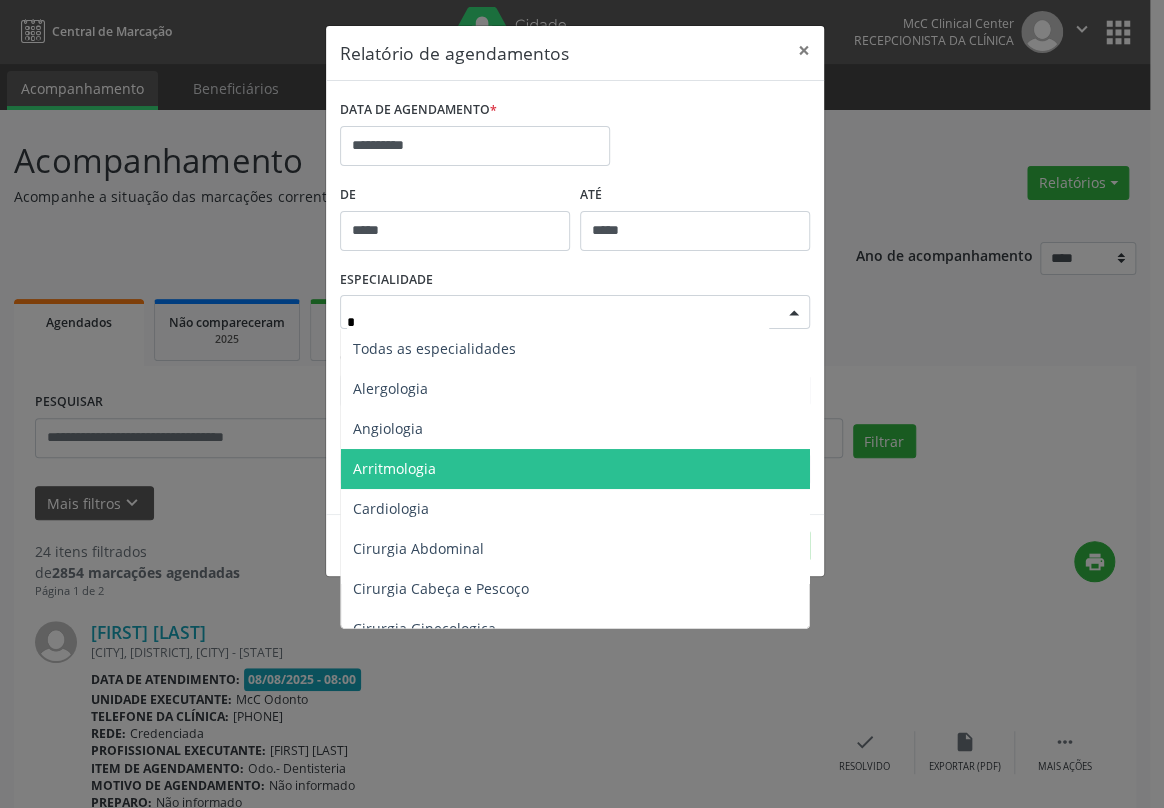 type on "**" 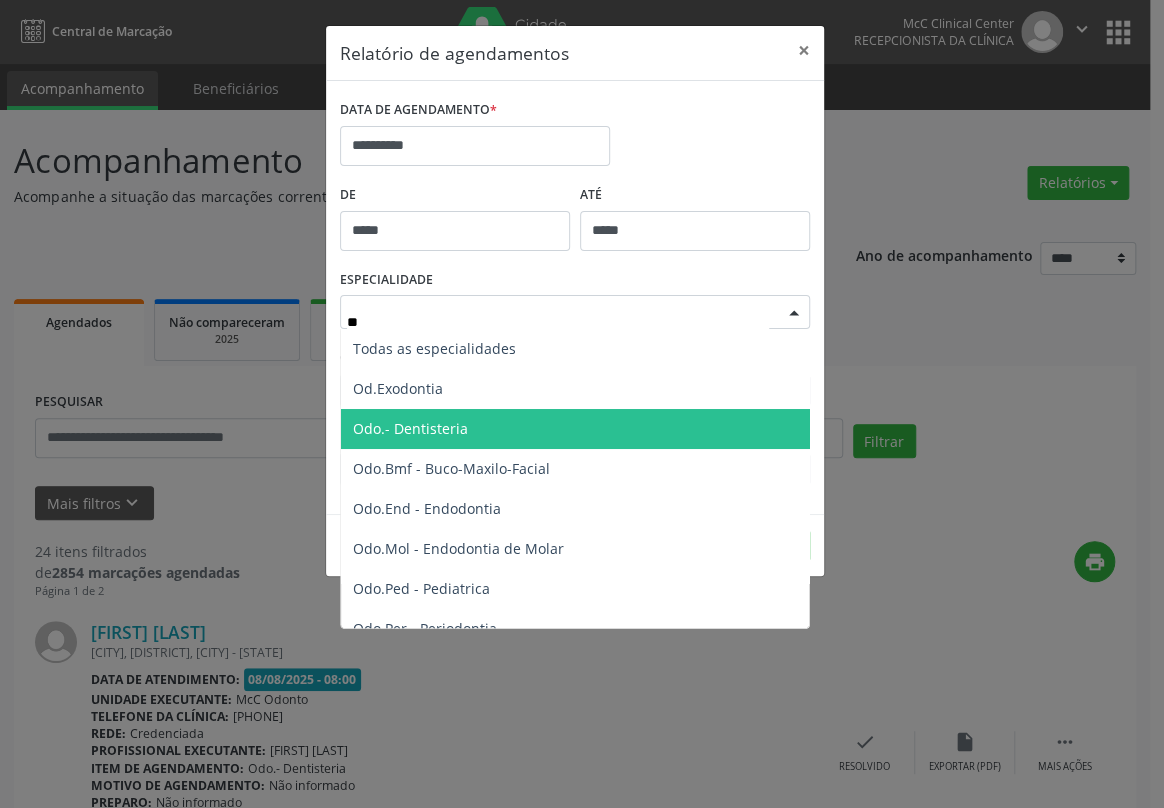 click on "Odo.- Dentisteria" at bounding box center (410, 428) 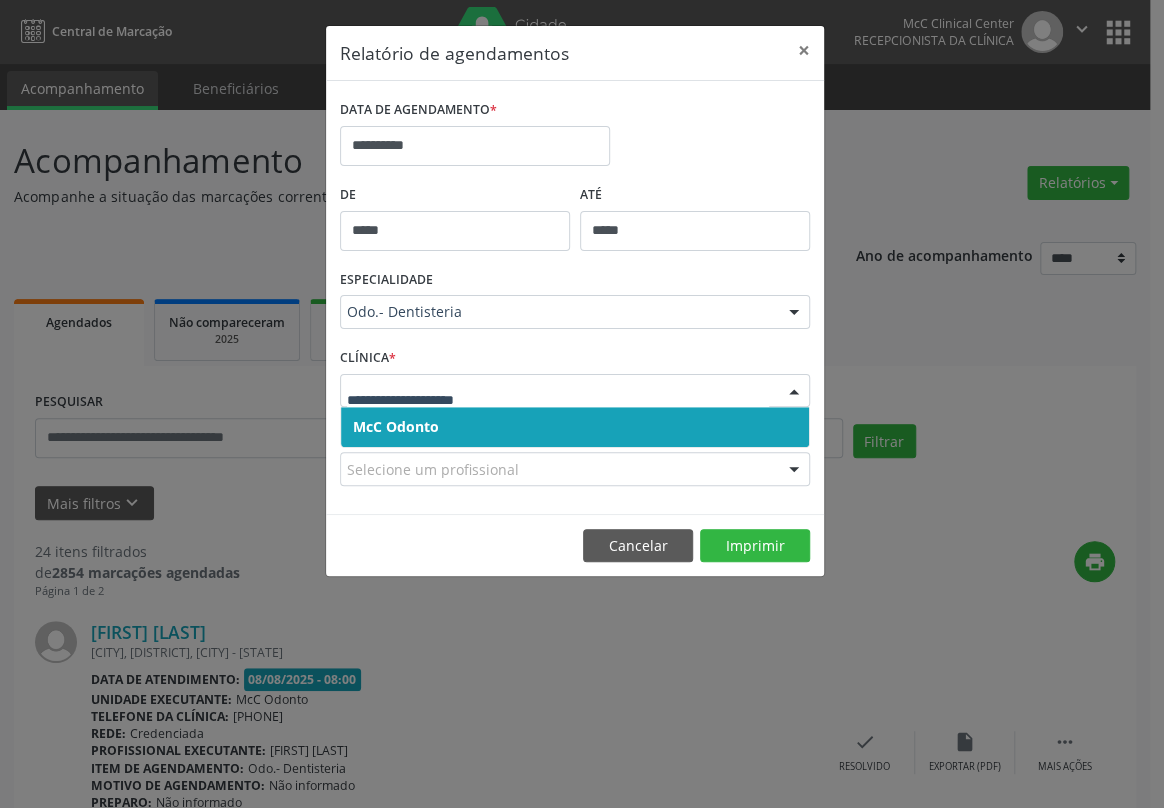 click on "McC Odonto" at bounding box center [396, 426] 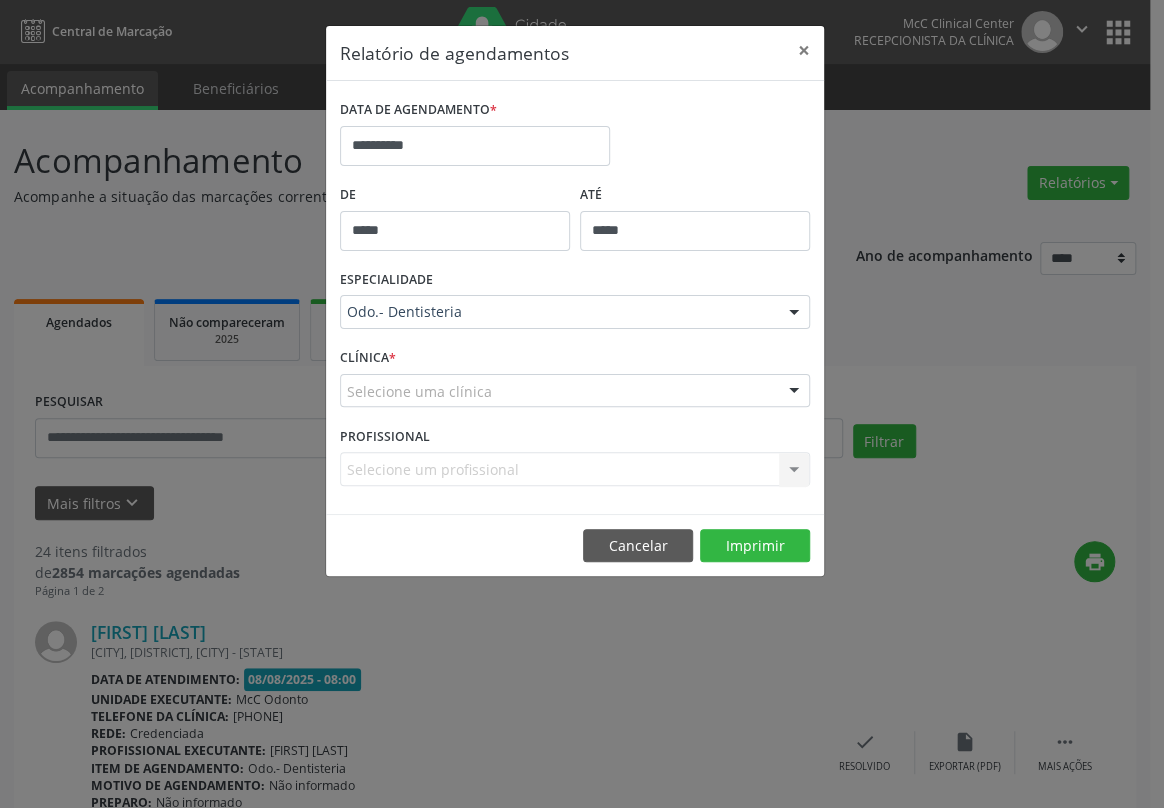 click on "**********" at bounding box center [575, 297] 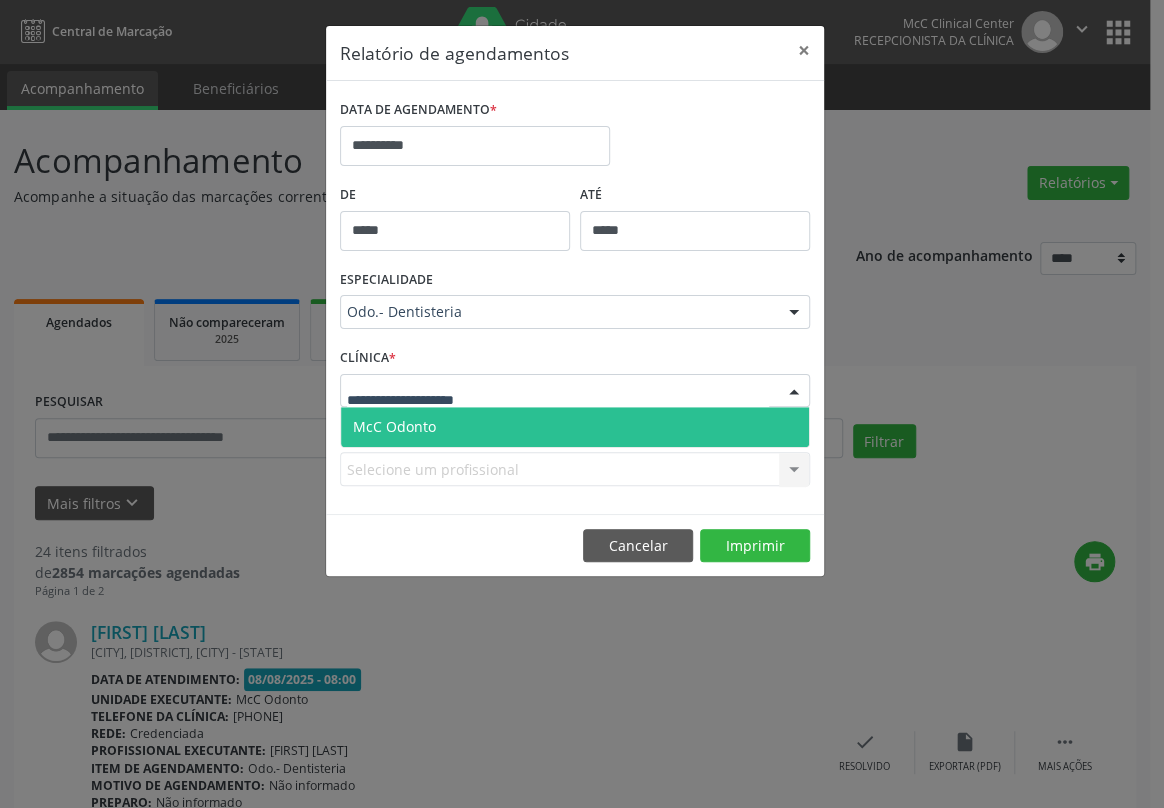 click on "McC Odonto" at bounding box center (575, 427) 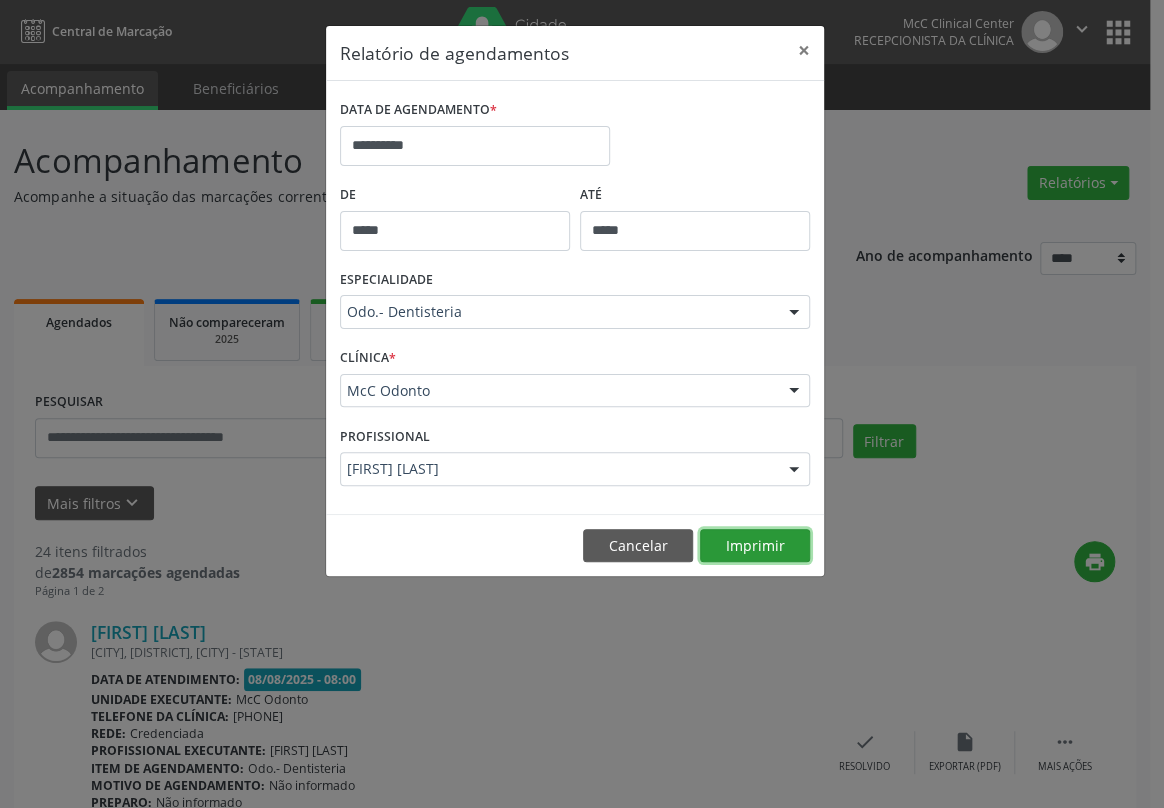 click on "Imprimir" at bounding box center (755, 546) 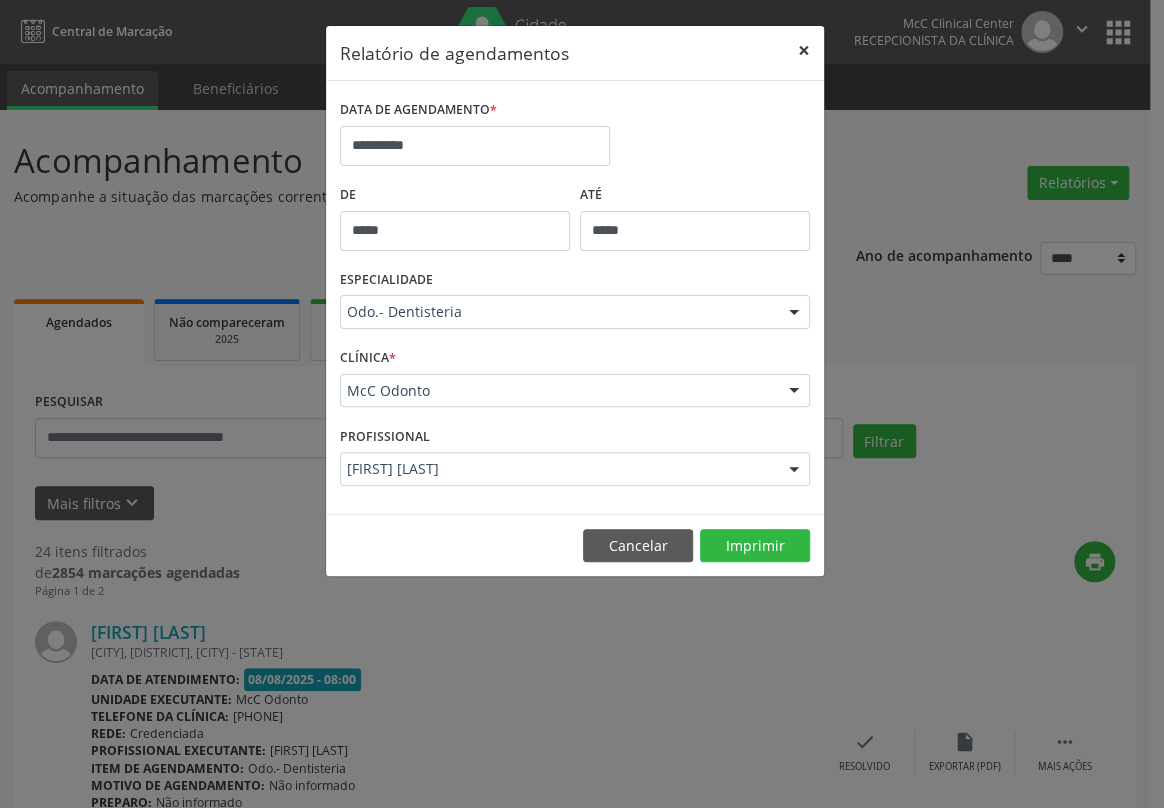 click on "×" at bounding box center [804, 50] 